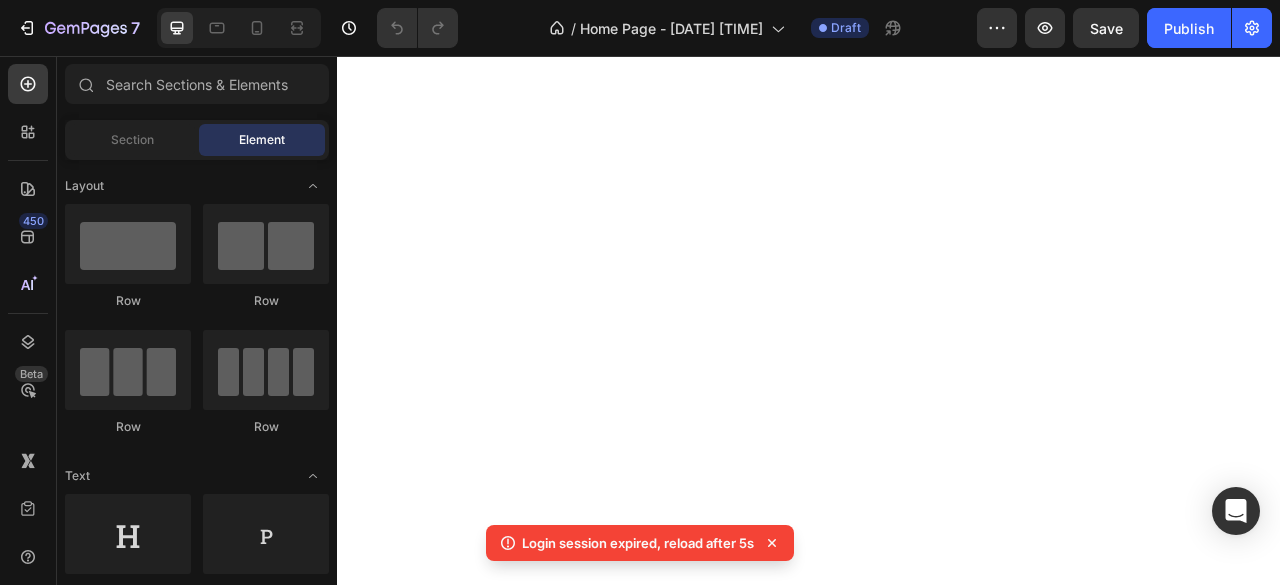 scroll, scrollTop: 0, scrollLeft: 0, axis: both 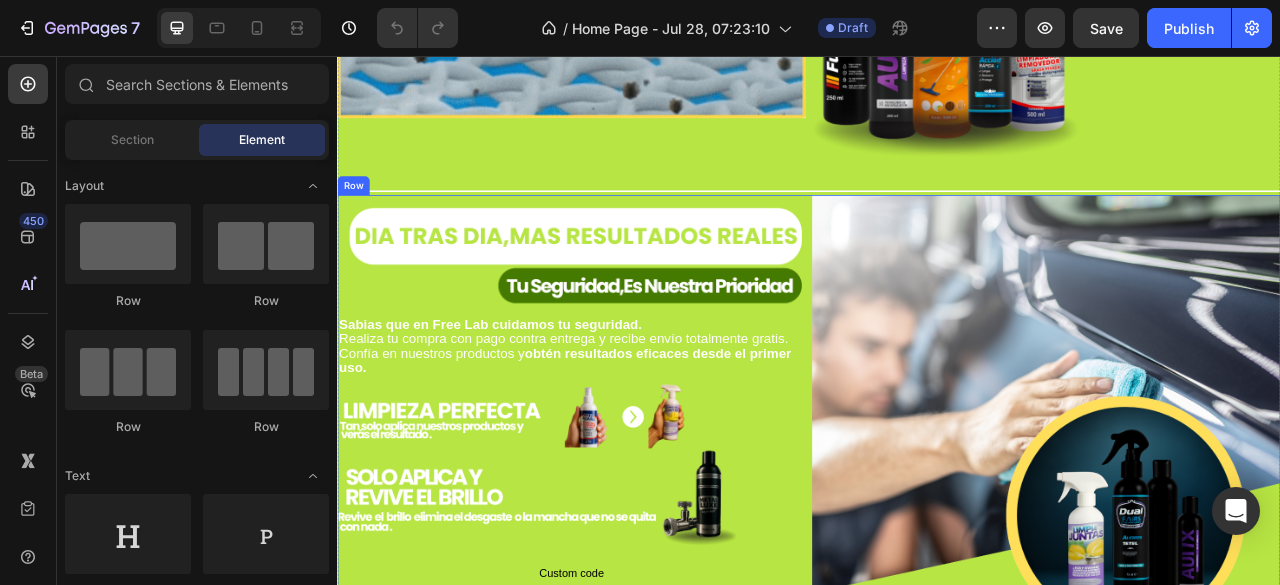 click on "Image Sabias que en Free Lab cuidamos tu seguridad. Realiza tu compra con pago contra entrega y recibe envío totalmente gratis. Confía en nuestros productos y obtén resultados eficaces desde el primer uso. Text Block Image
Custom code
Custom Code Image Row" at bounding box center [937, 605] 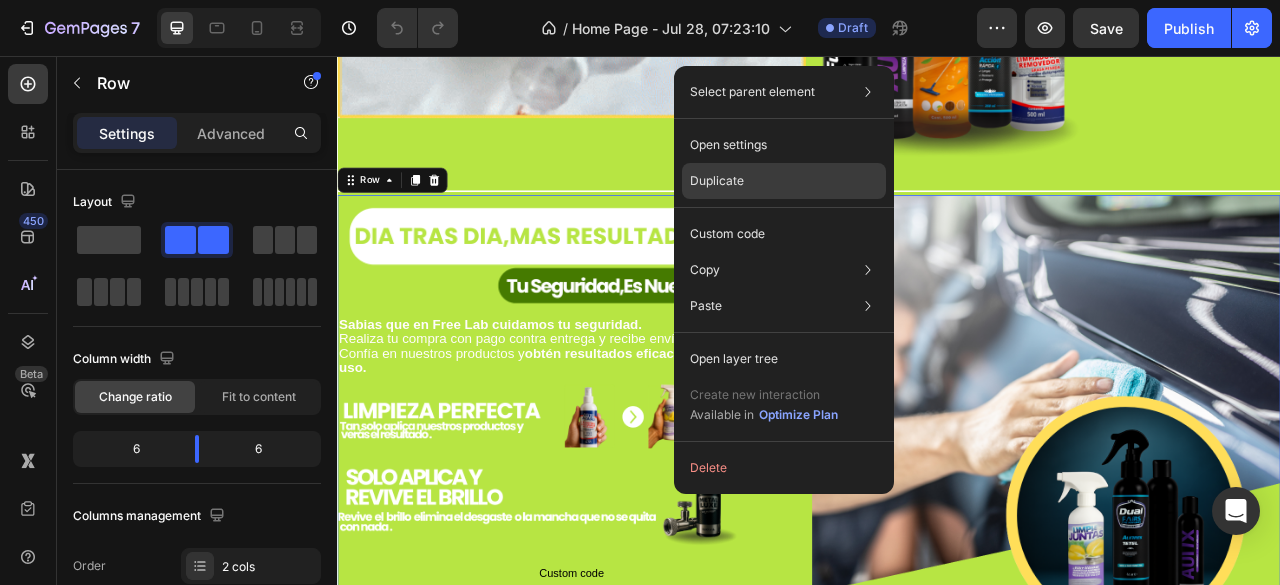 click on "Duplicate" 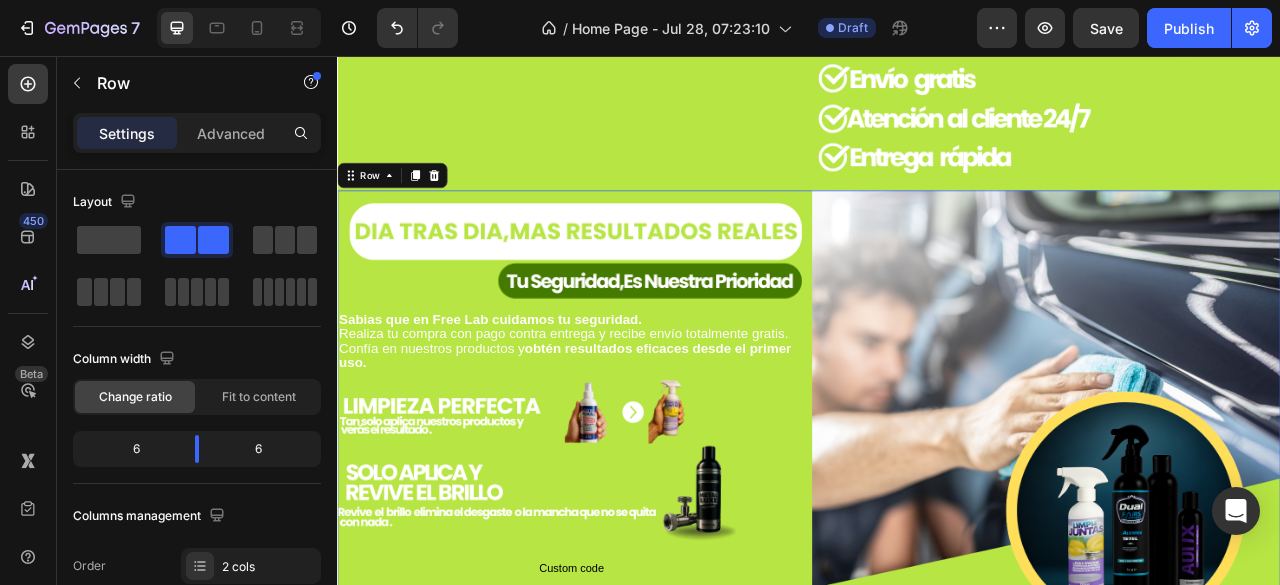 scroll, scrollTop: 3551, scrollLeft: 0, axis: vertical 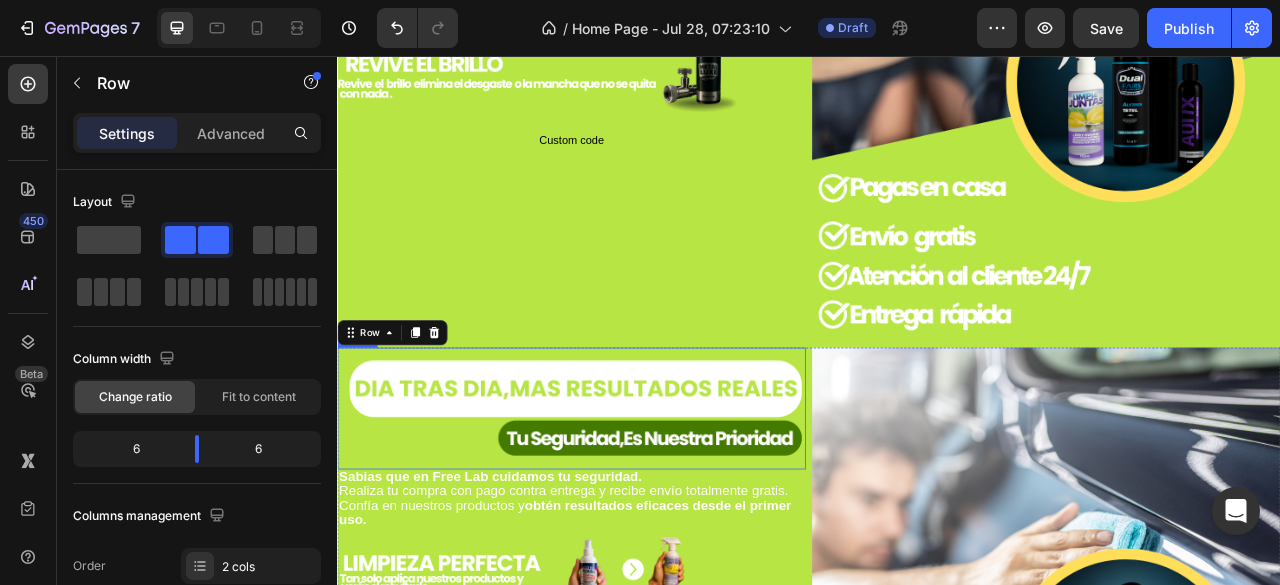 click at bounding box center (635, 504) 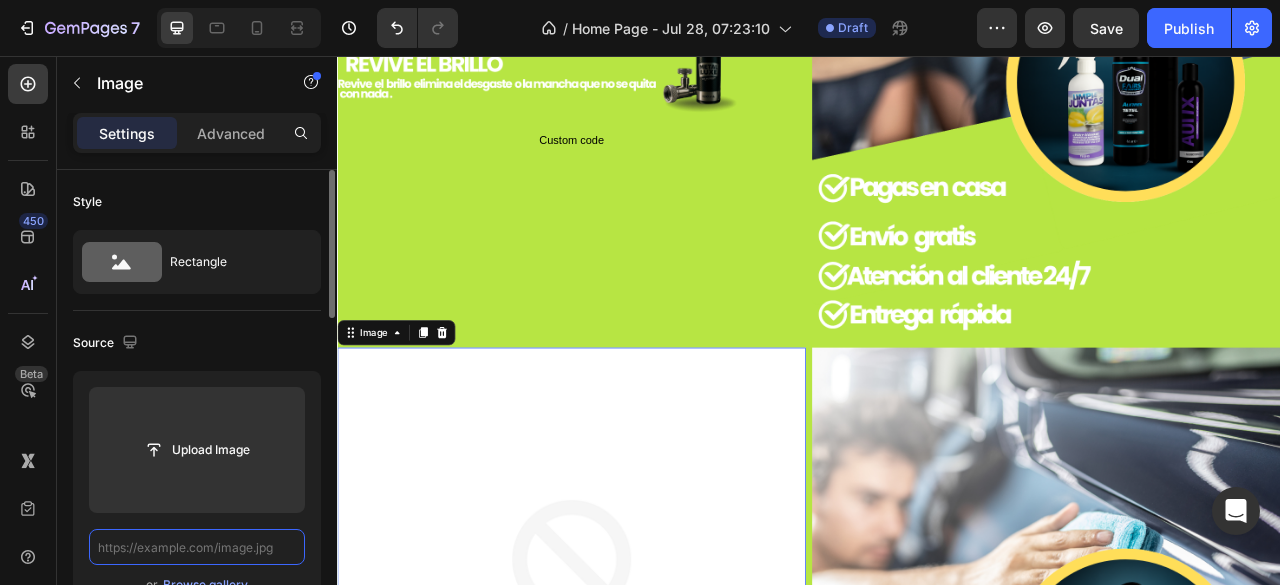 scroll, scrollTop: 0, scrollLeft: 0, axis: both 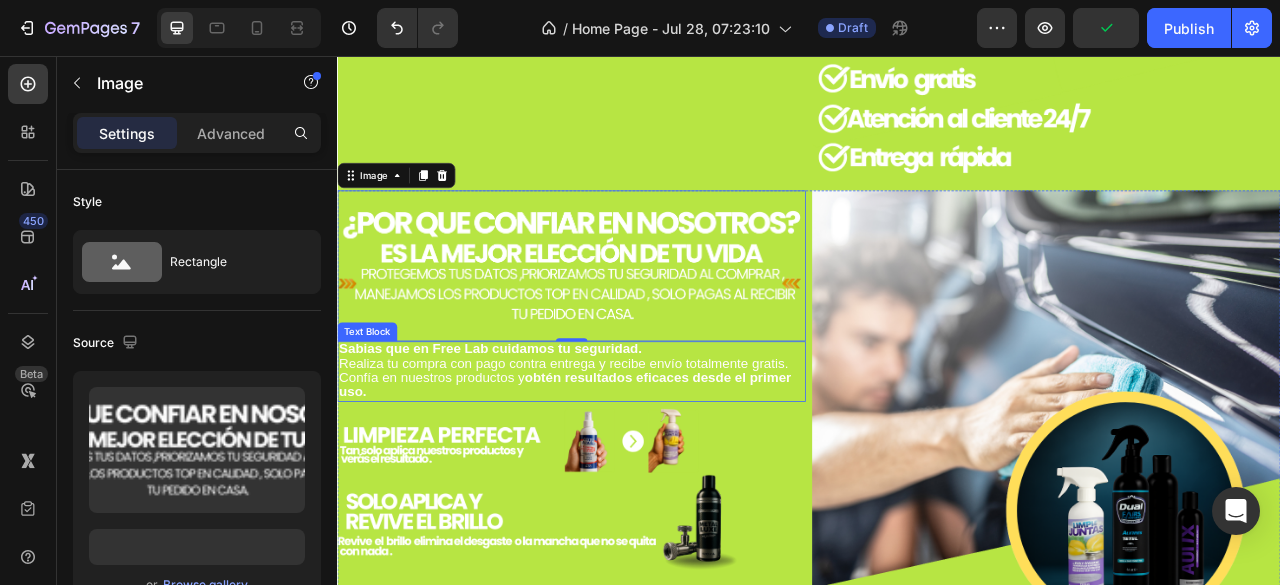 click on "Sabias que en Free Lab cuidamos tu seguridad." at bounding box center (531, 428) 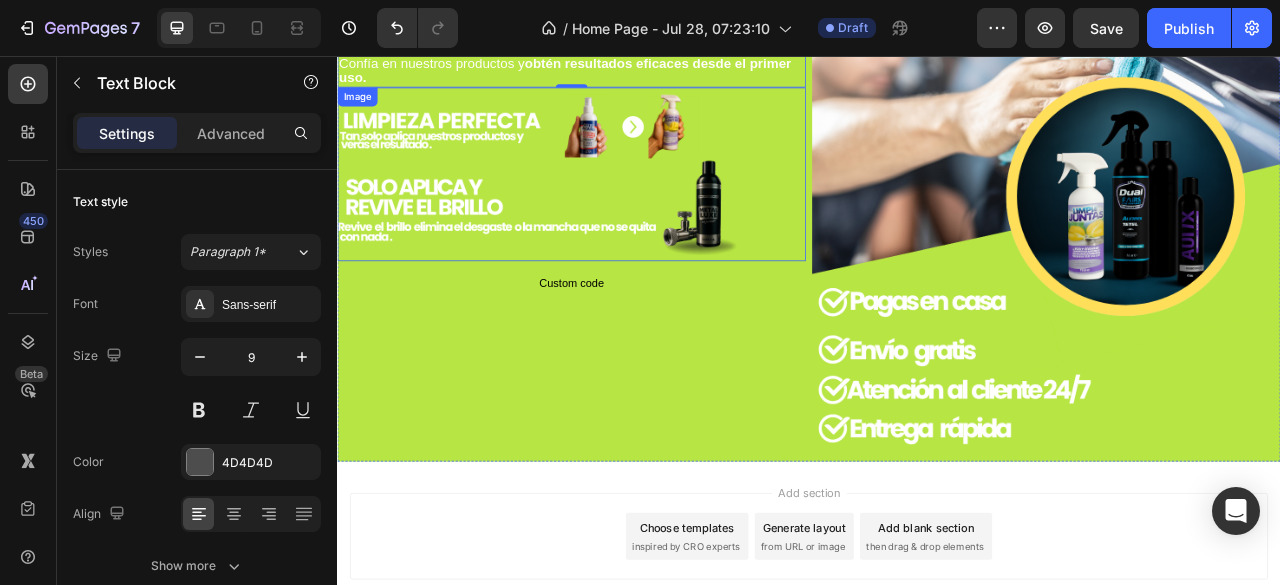 scroll, scrollTop: 3951, scrollLeft: 0, axis: vertical 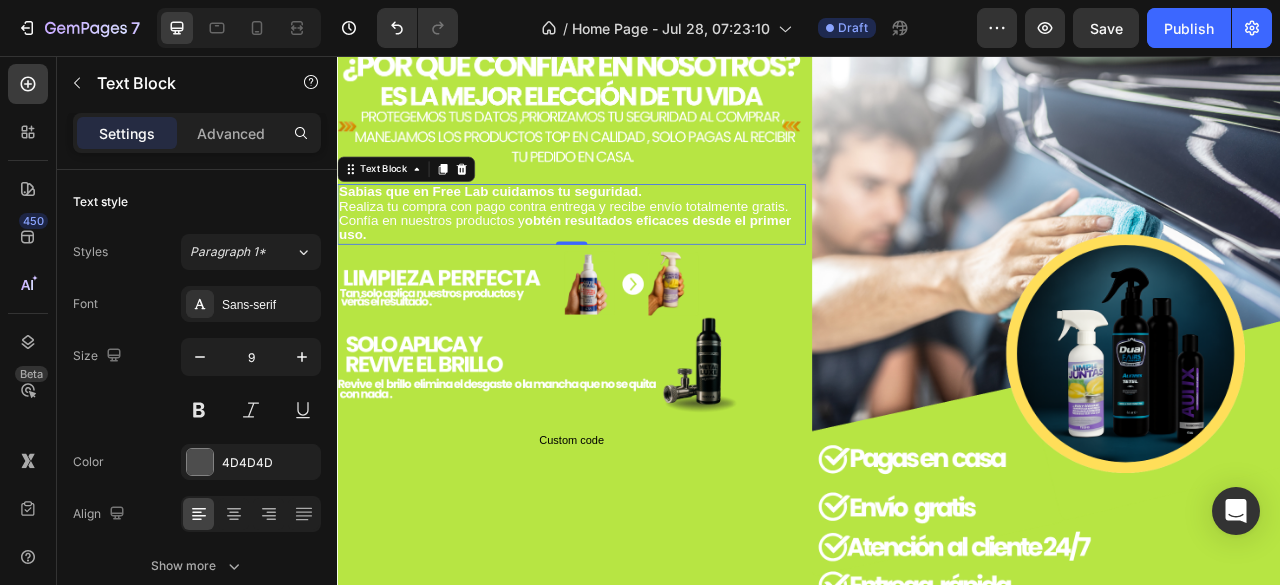 click on "Confía en nuestros productos y  obtén resultados eficaces desde el primer uso." at bounding box center (626, 274) 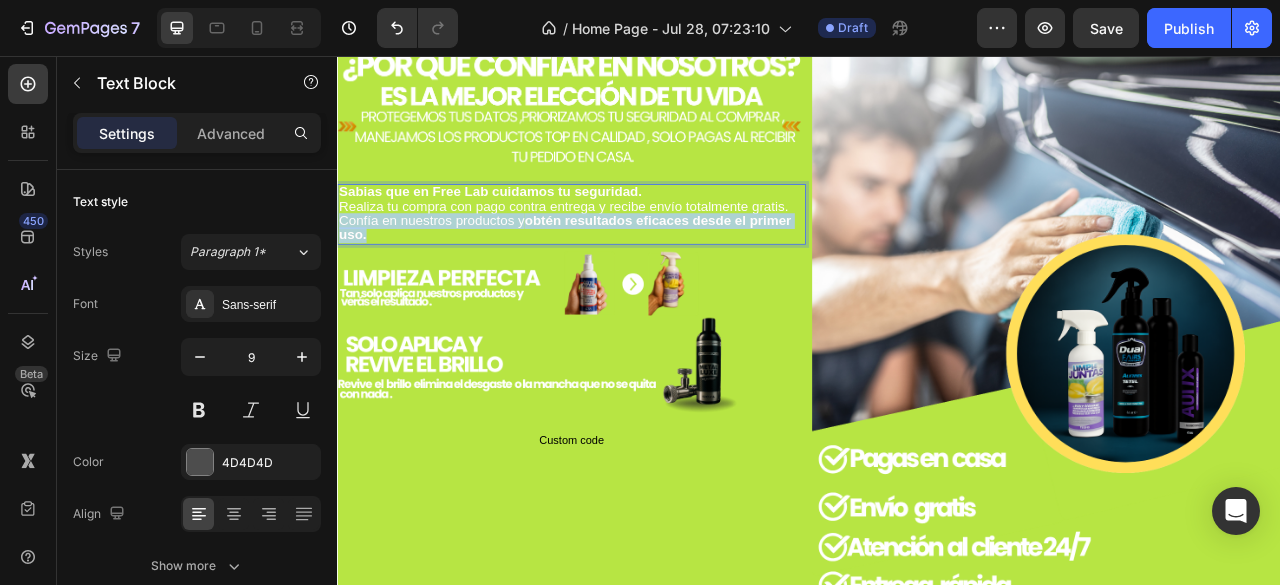 click on "Confía en nuestros productos y  obtén resultados eficaces desde el primer uso." at bounding box center [626, 274] 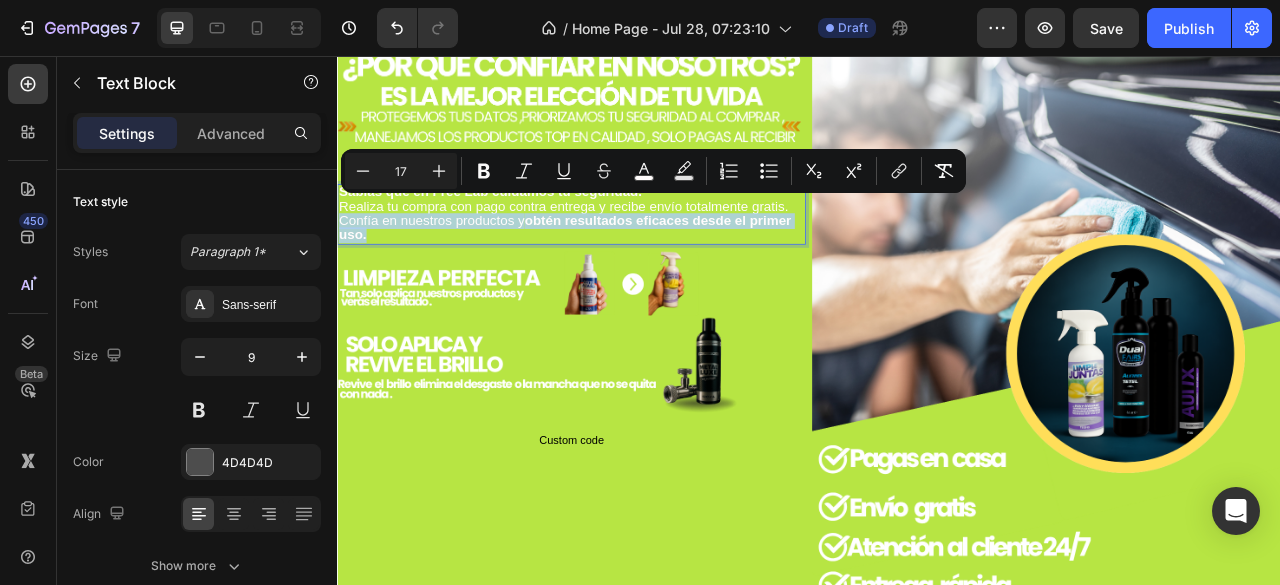 click on "Confía en nuestros productos y  obtén resultados eficaces desde el primer uso." at bounding box center (626, 274) 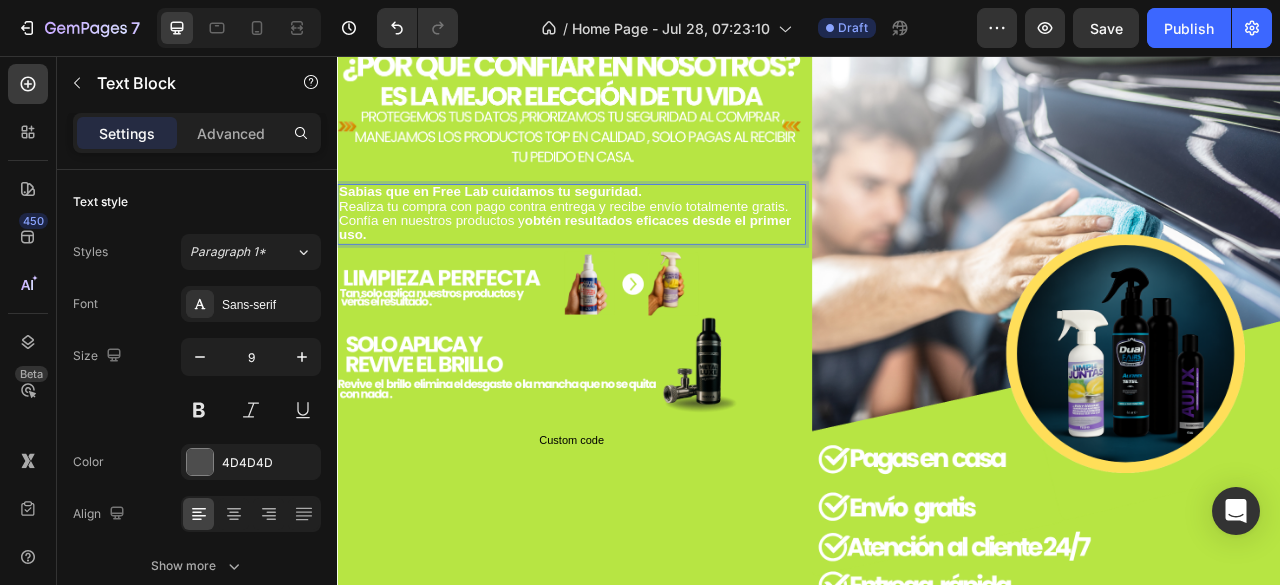 click on "Confía en nuestros productos y  obtén resultados eficaces desde el primer uso." at bounding box center (626, 274) 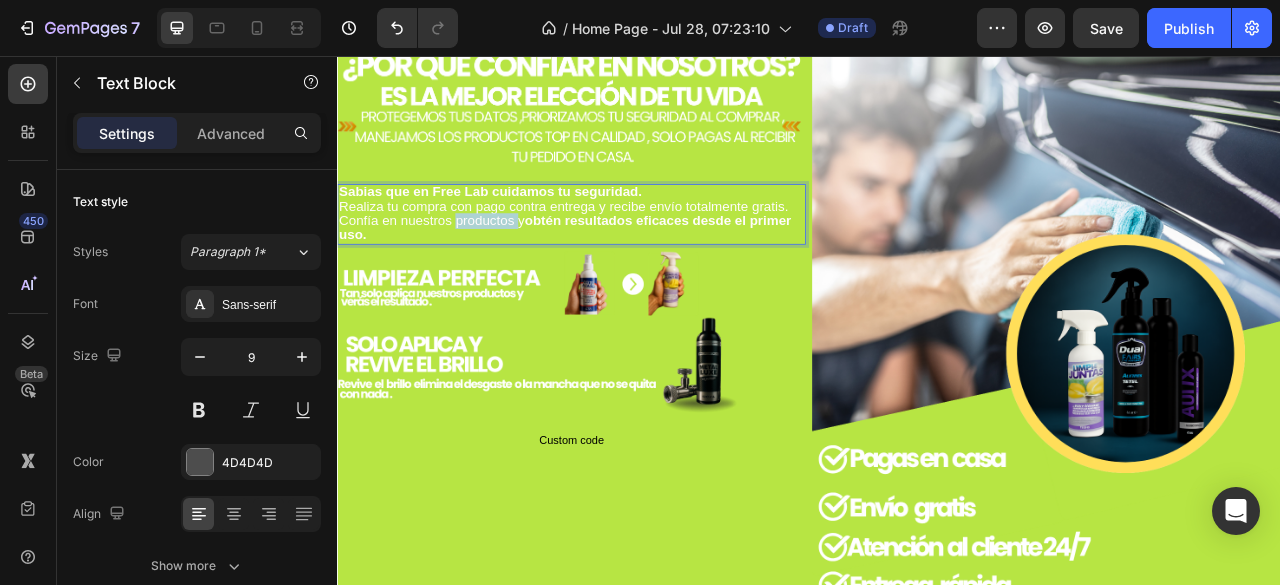 click on "Confía en nuestros productos y  obtén resultados eficaces desde el primer uso." at bounding box center [626, 274] 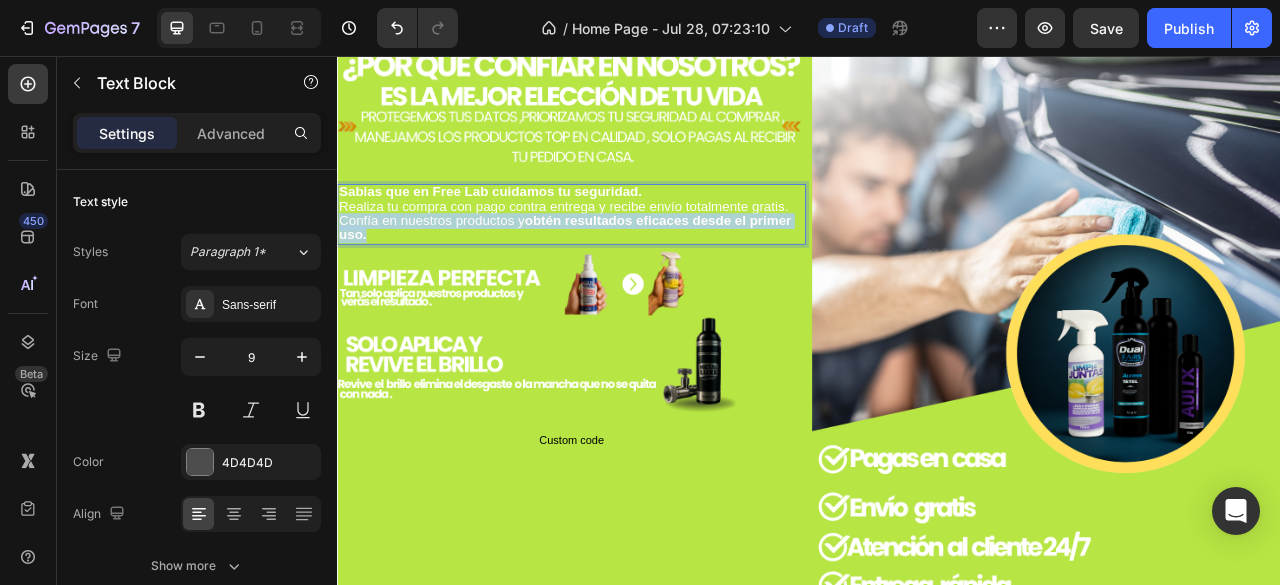 click on "Confía en nuestros productos y  obtén resultados eficaces desde el primer uso." at bounding box center [626, 274] 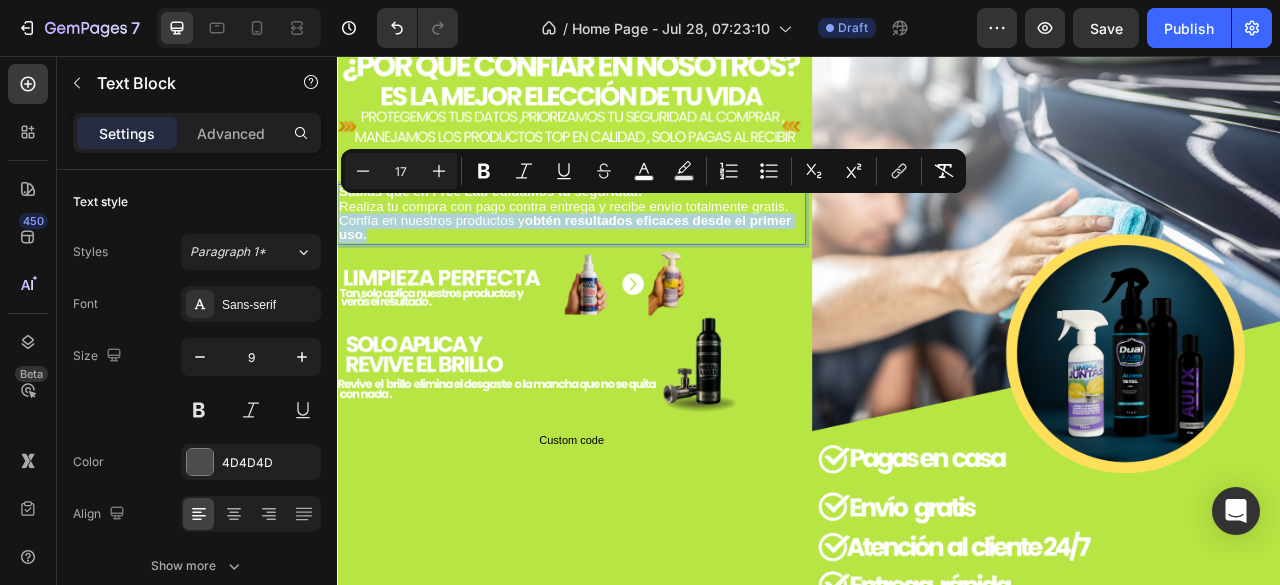 click on "Confía en nuestros productos y  obtén resultados eficaces desde el primer uso." at bounding box center (626, 274) 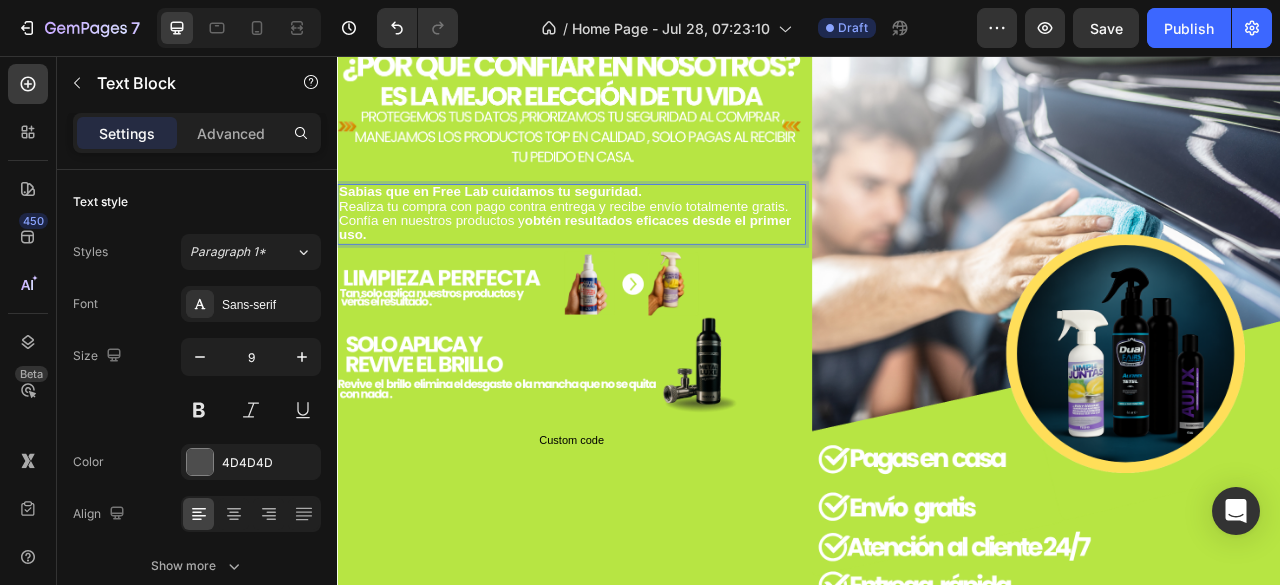 click on "Sabias que en Free Lab cuidamos tu seguridad." at bounding box center (531, 228) 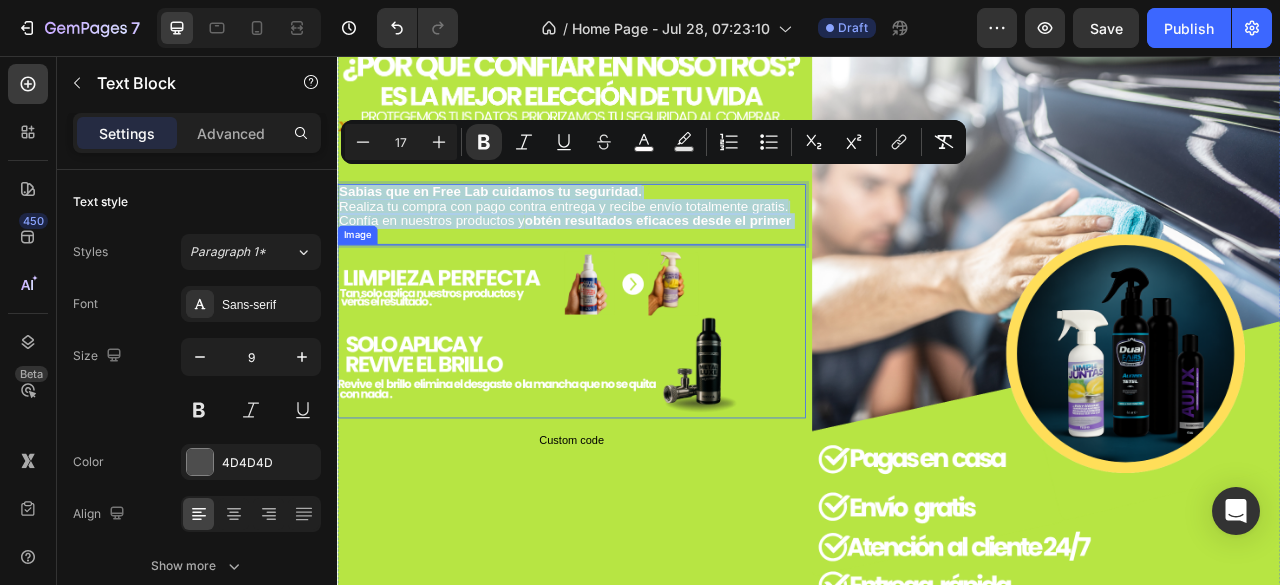 drag, startPoint x: 342, startPoint y: 205, endPoint x: 571, endPoint y: 288, distance: 243.5775 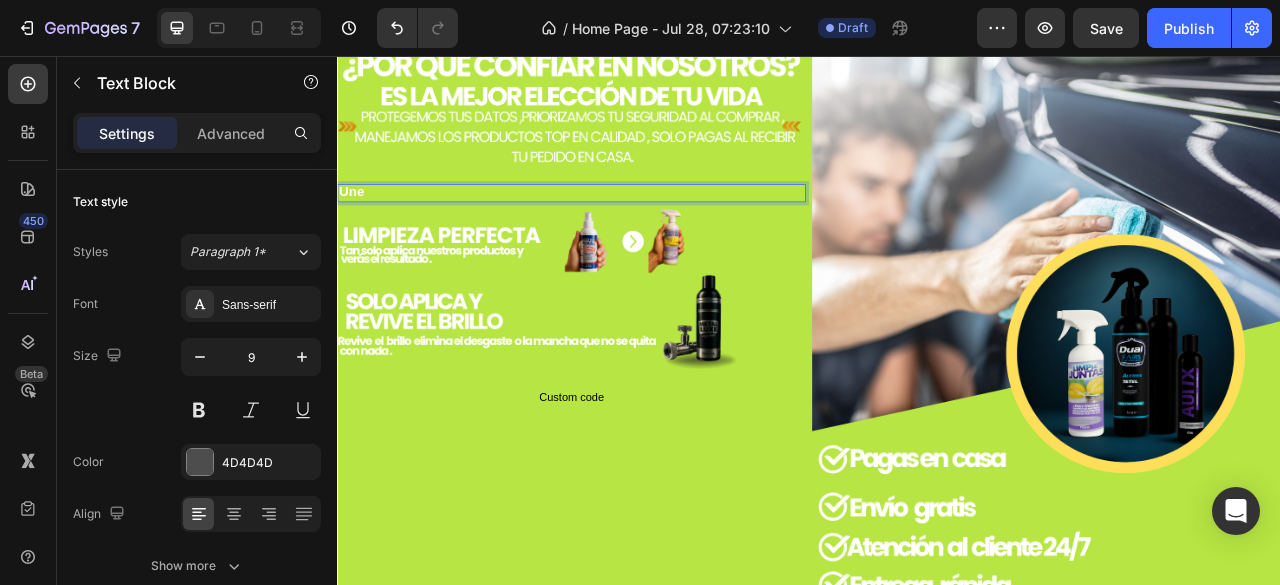click on "Une" at bounding box center (635, 230) 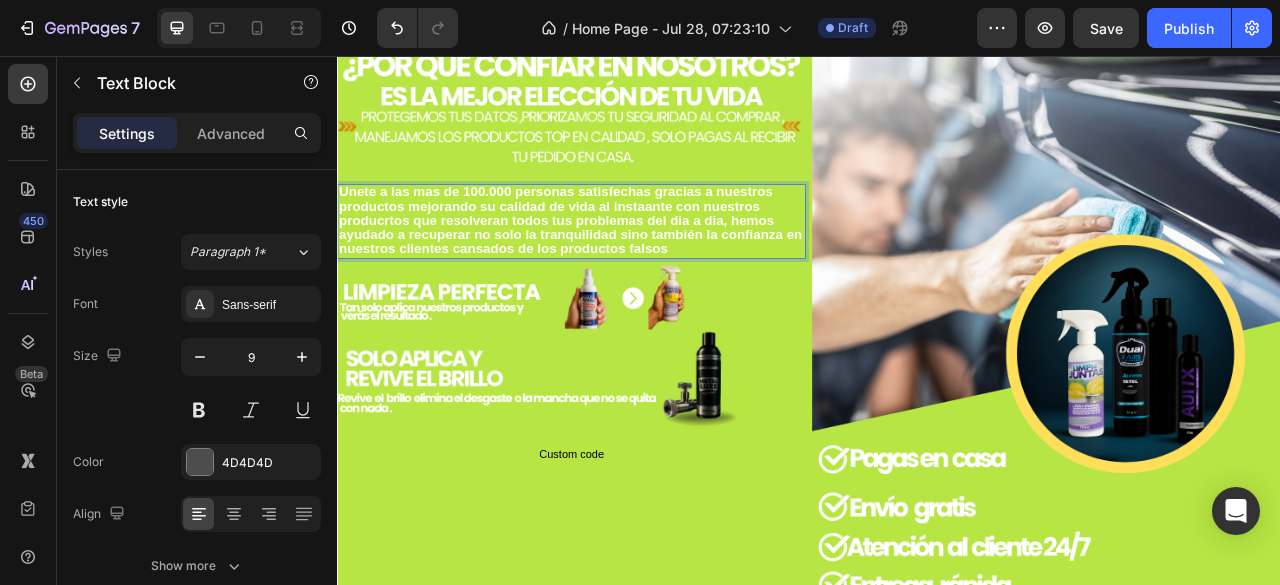 drag, startPoint x: 830, startPoint y: 240, endPoint x: 772, endPoint y: 280, distance: 70.45566 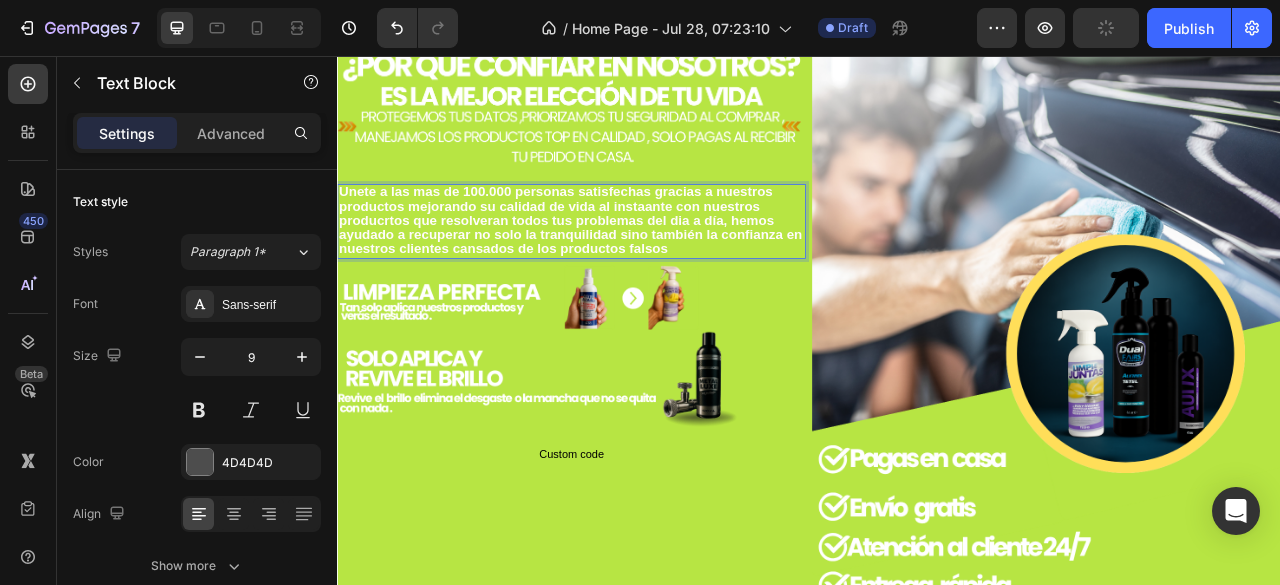 drag, startPoint x: 786, startPoint y: 242, endPoint x: 760, endPoint y: 248, distance: 26.683329 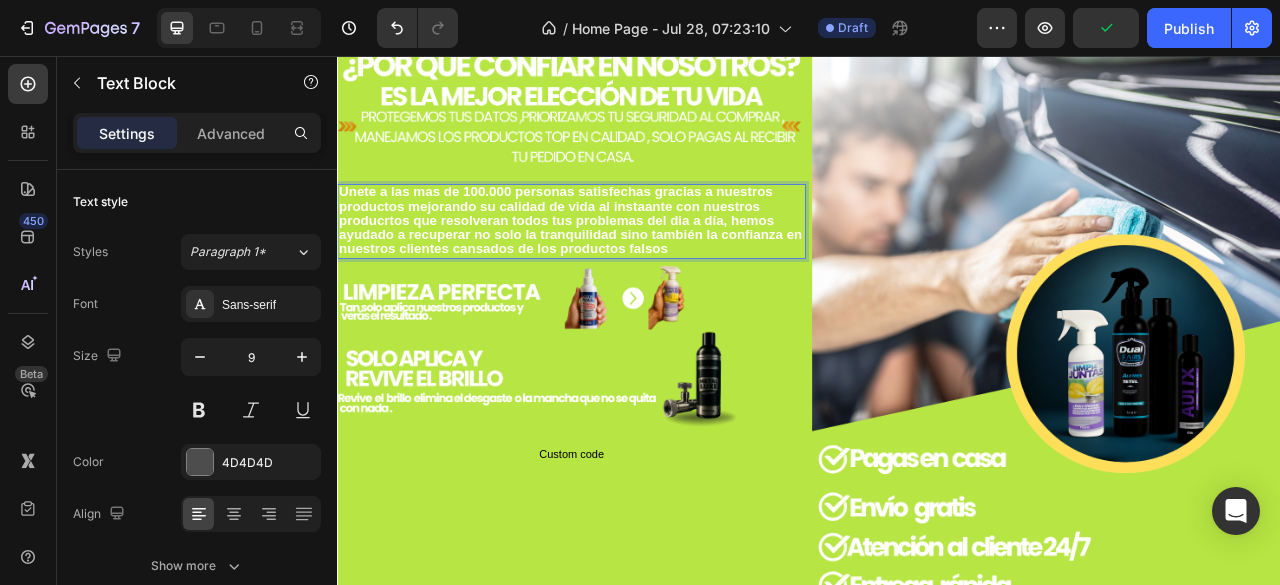 click on "Unete a las mas de 100.000 personas satisfechas gracias a nuestros productos mejorando su calidad de vida al instaante con nuestros producrtos que resolveran todos tus problemas del dia a día, hemos ayudado a recuperar no solo la tranquilidad sino también la confianza en nuestros clientes cansados de los productos falsos" at bounding box center (633, 265) 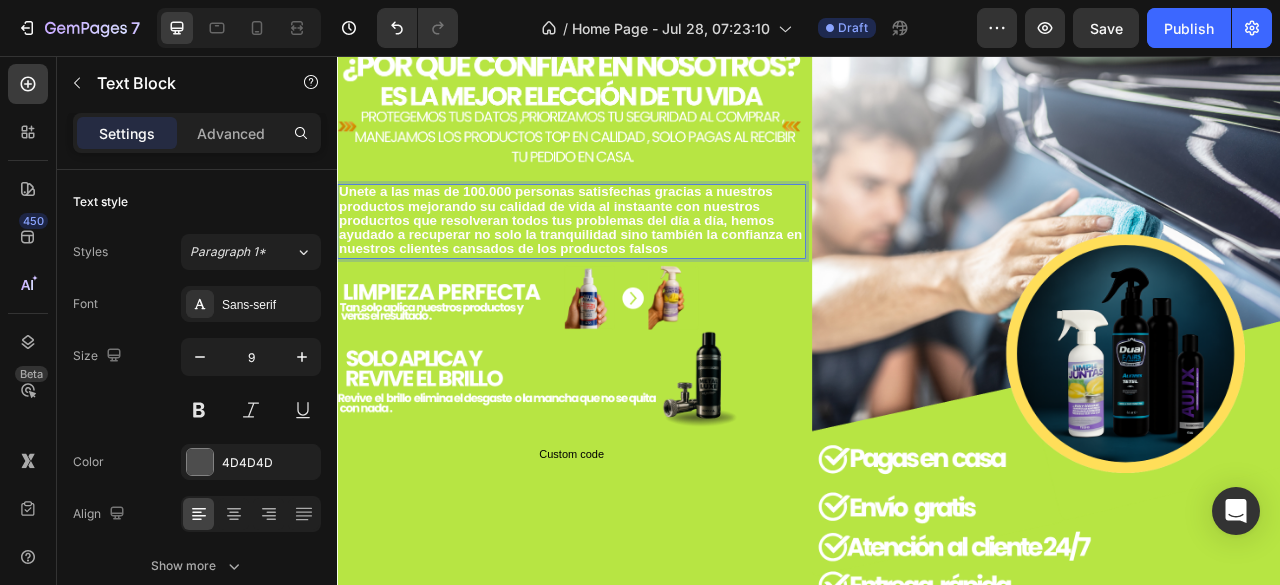 click on "Unete a las mas de 100.000 personas satisfechas gracias a nuestros productos mejorando su calidad de vida al instaante con nuestros producrtos que resolveran todos tus problemas del día a día, hemos ayudado a recuperar no solo la tranquilidad sino también la confianza en nuestros clientes cansados de los productos falsos" at bounding box center (633, 265) 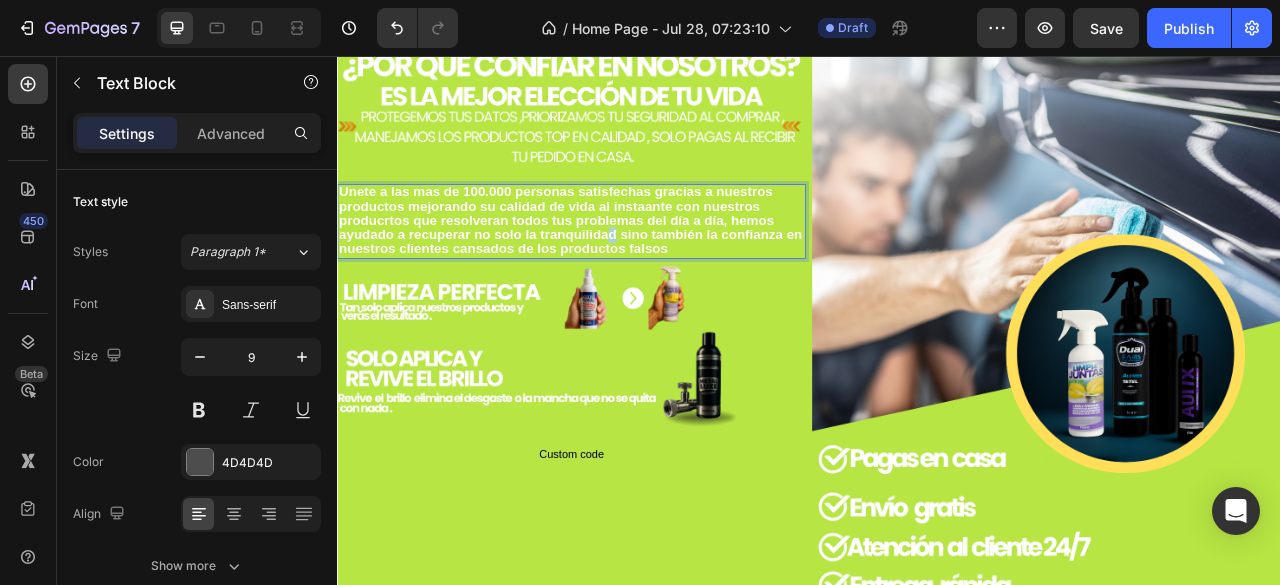 drag, startPoint x: 736, startPoint y: 226, endPoint x: 693, endPoint y: 257, distance: 53.009434 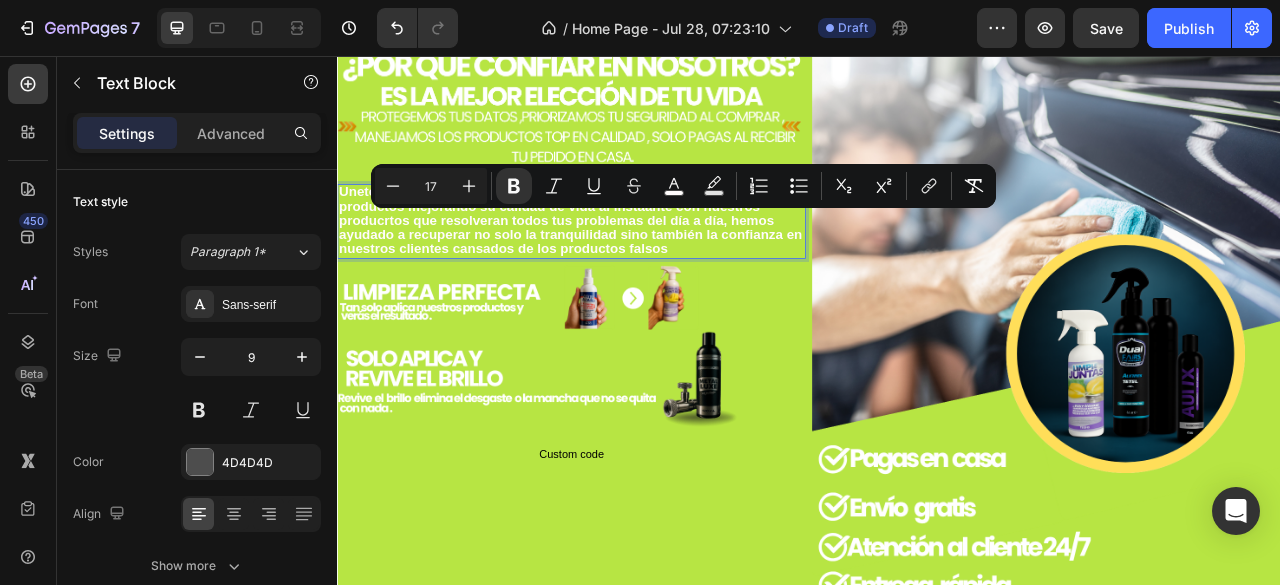 click on "Unete a las mas de 100.000 personas satisfechas gracias a nuestros productos mejorando su calidad de vida al instaante con nuestros producrtos que resolveran todos tus problemas del día a día, hemos ayudado a recuperar no solo la tranquilidad sino también la confianza en nuestros clientes cansados de los productos falsos" at bounding box center [633, 265] 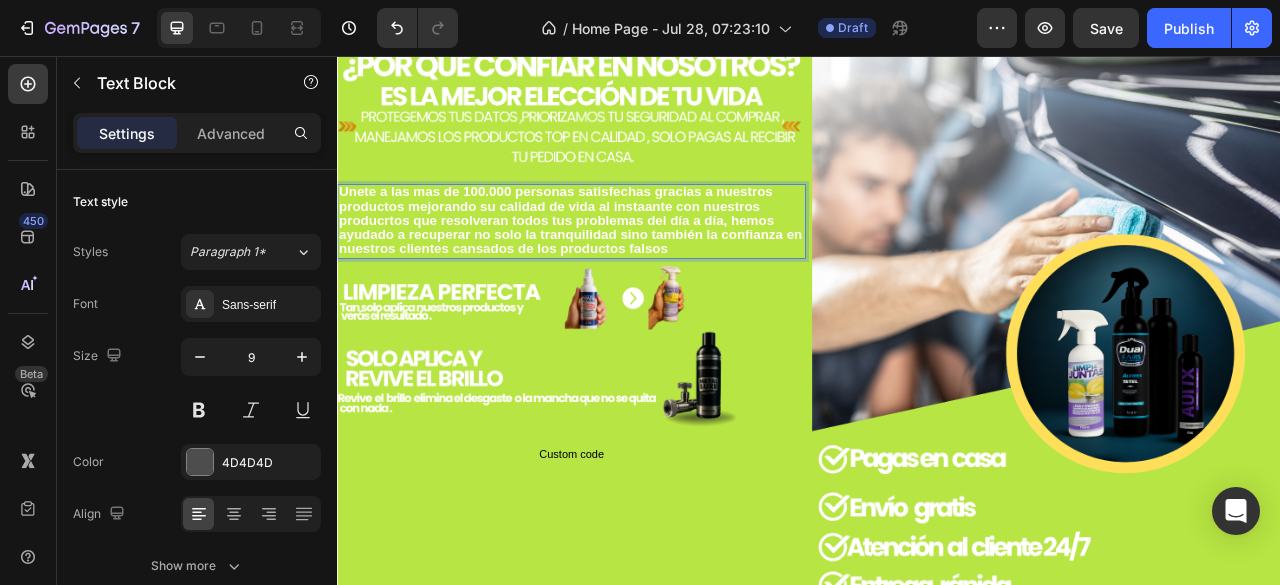 click on "Unete a las mas de 100.000 personas satisfechas gracias a nuestros productos mejorando su calidad de vida al instaante con nuestros producrtos que resolveran todos tus problemas del día a día, hemos ayudado a recuperar no solo la tranquilidad sino también la confianza en nuestros clientes cansados de los productos falsos" at bounding box center (633, 265) 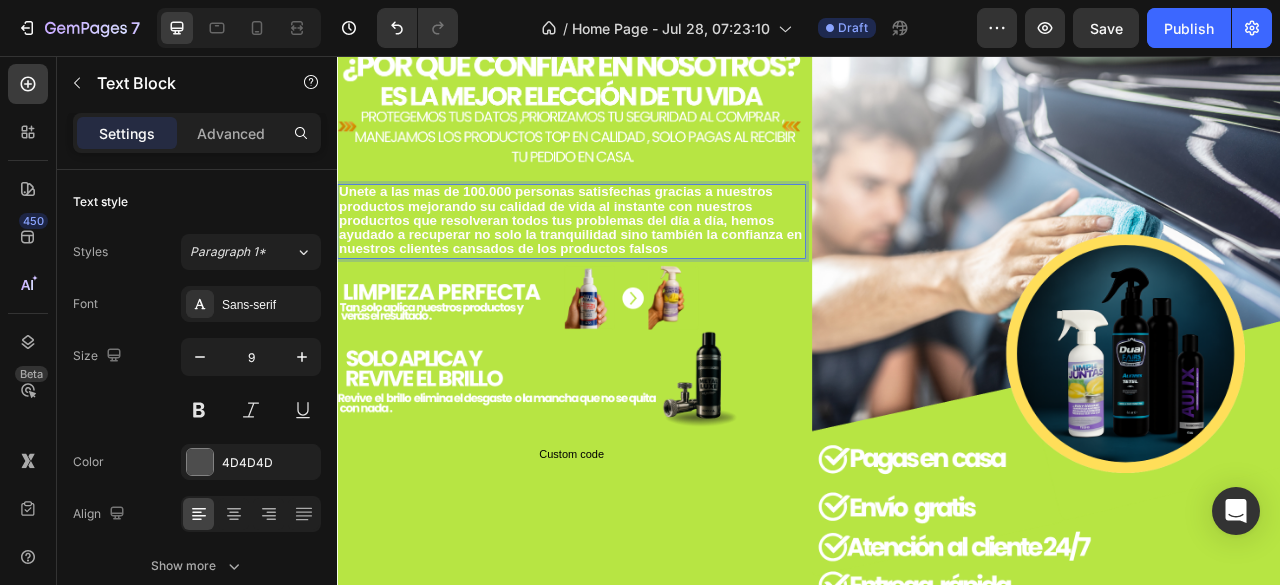 click on "Unete a las mas de 100.000 personas satisfechas gracias a nuestros productos mejorando su calidad de vida al instante con nuestros producrtos que resolveran todos tus problemas del día a día, hemos ayudado a recuperar no solo la tranquilidad sino también la confianza en nuestros clientes cansados de los productos falsos" at bounding box center (633, 265) 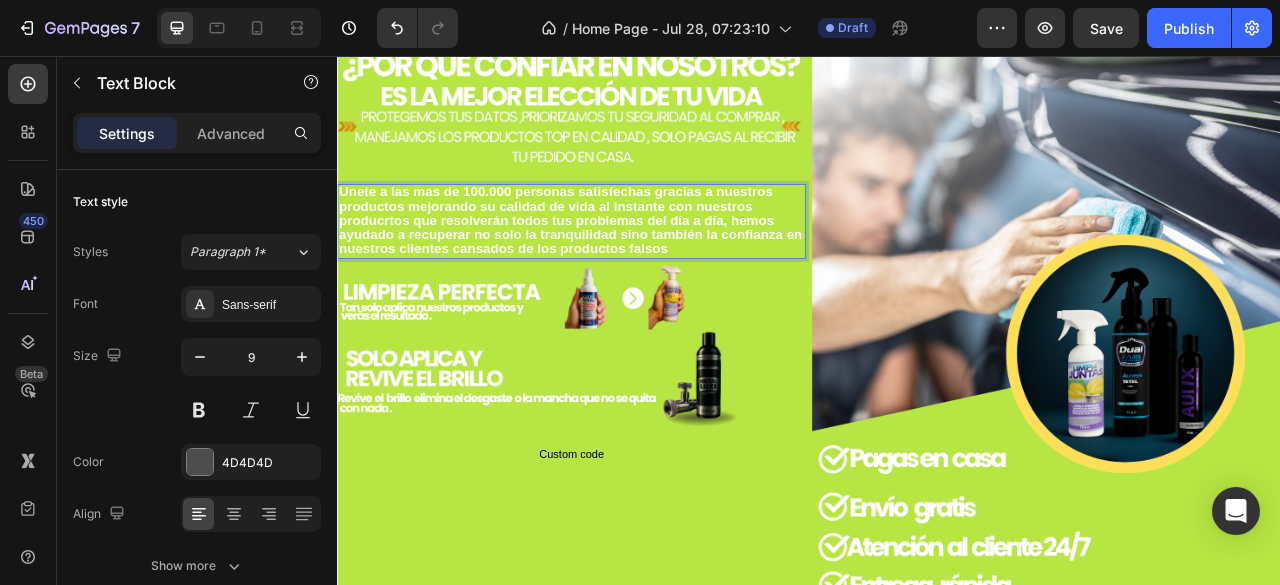 click on "Unete a las mas de 100.000 personas satisfechas gracias a nuestros productos mejorando su calidad de vida al instante con nuestros producrtos que resolverán todos tus problemas del día a día, hemos ayudado a recuperar no solo la tranquilidad sino también la confianza en nuestros clientes cansados de los productos falsos" at bounding box center (633, 265) 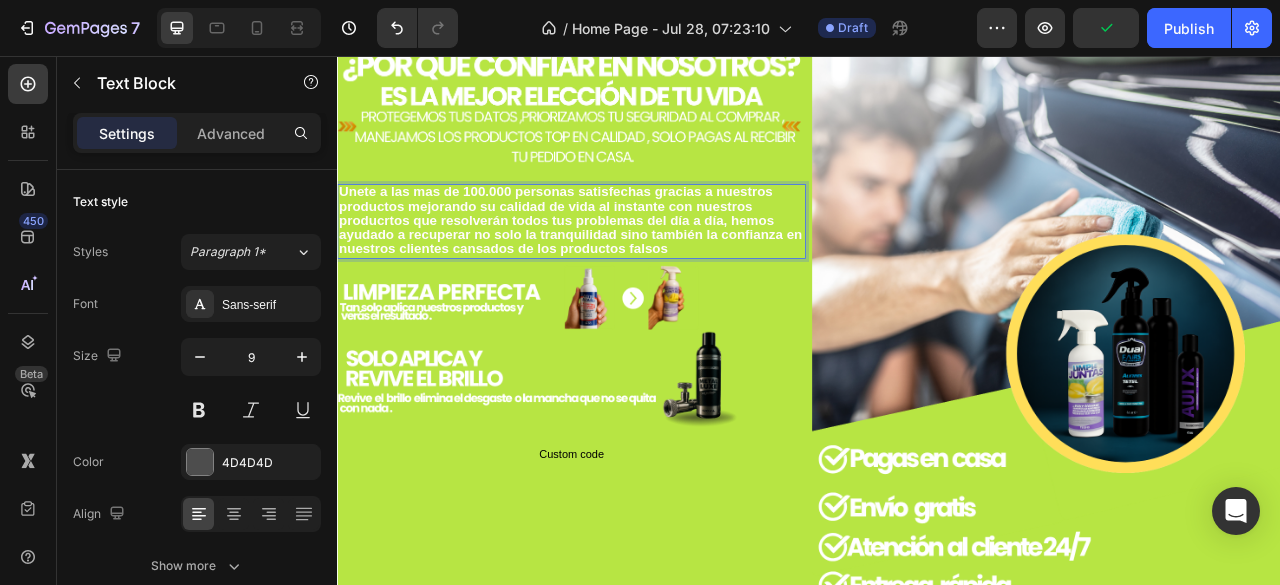 drag, startPoint x: 443, startPoint y: 251, endPoint x: 363, endPoint y: 251, distance: 80 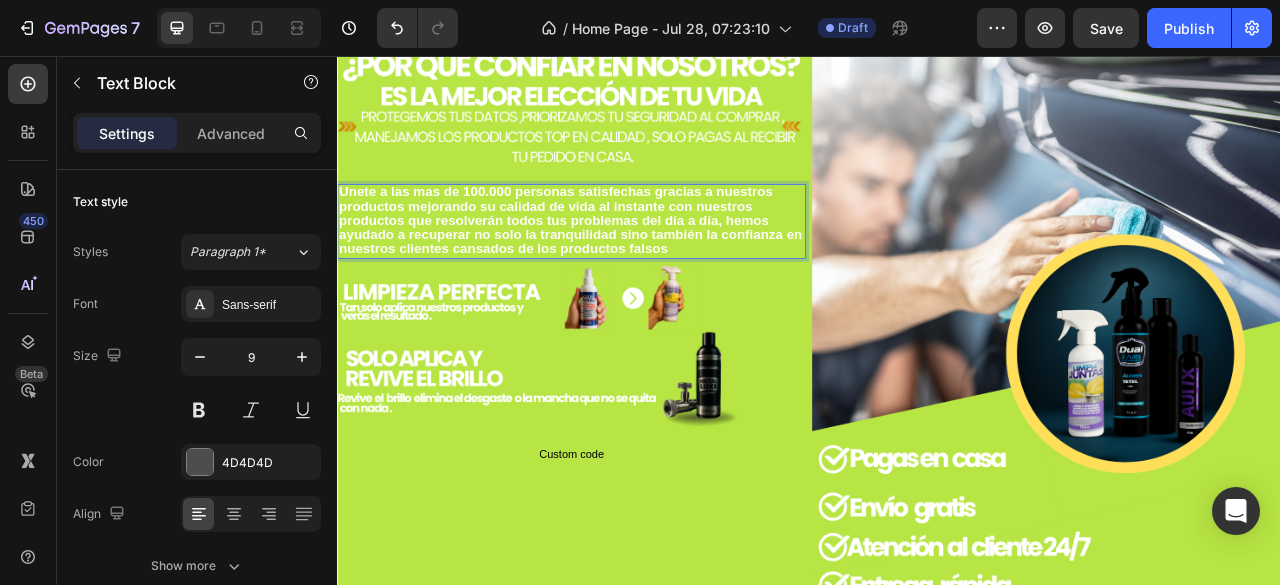 click on "Unete a las mas de 100.000 personas satisfechas gracias a nuestros productos mejorando su calidad de vida al instante con nuestros productos que resolverán todos tus problemas del día a día, hemos ayudado a recuperar no solo la tranquilidad sino también la confianza en nuestros clientes cansados de los productos falsos" at bounding box center [633, 265] 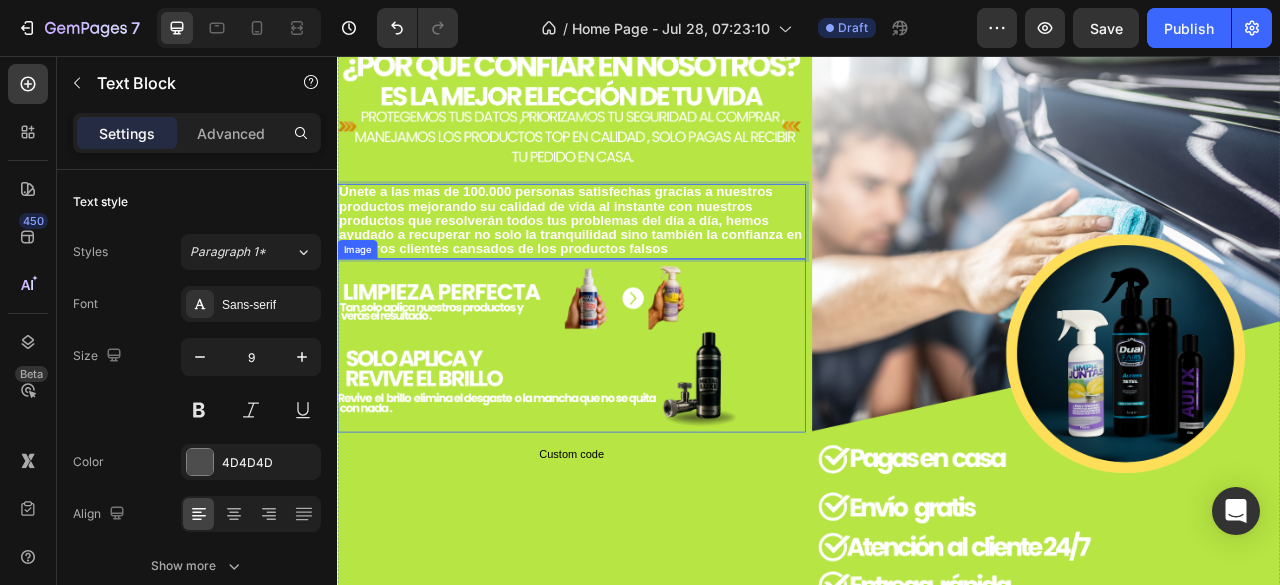 scroll, scrollTop: 4151, scrollLeft: 0, axis: vertical 